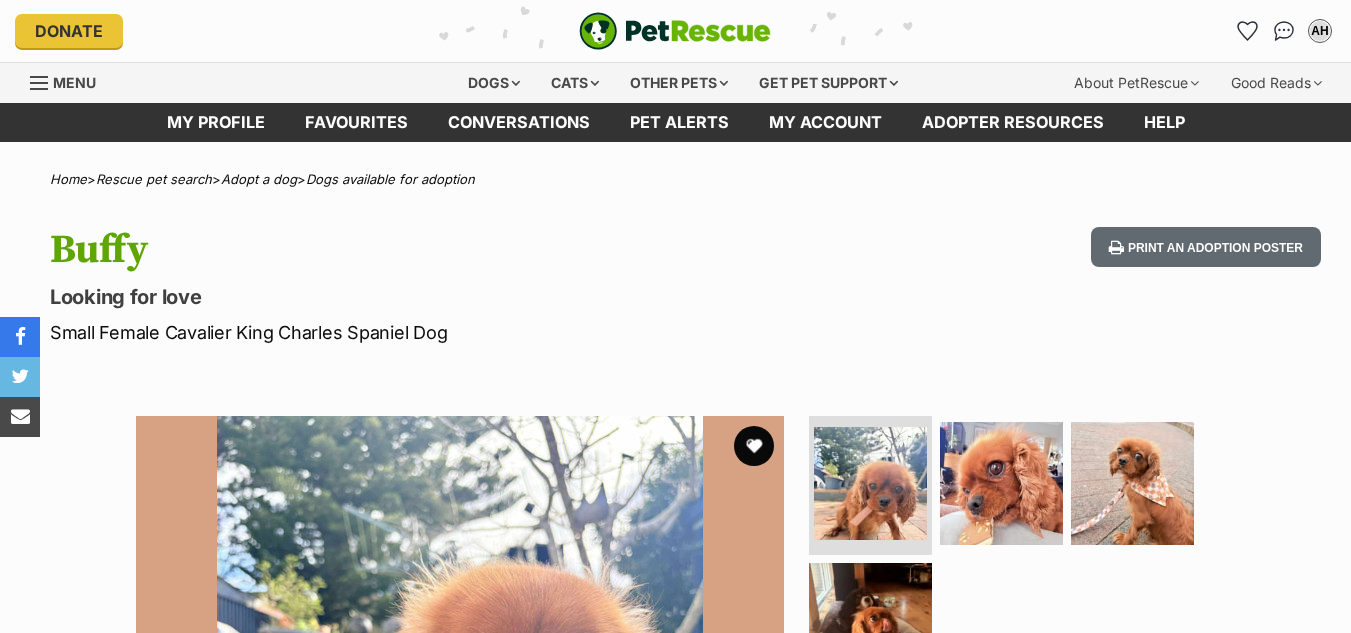 scroll, scrollTop: 0, scrollLeft: 0, axis: both 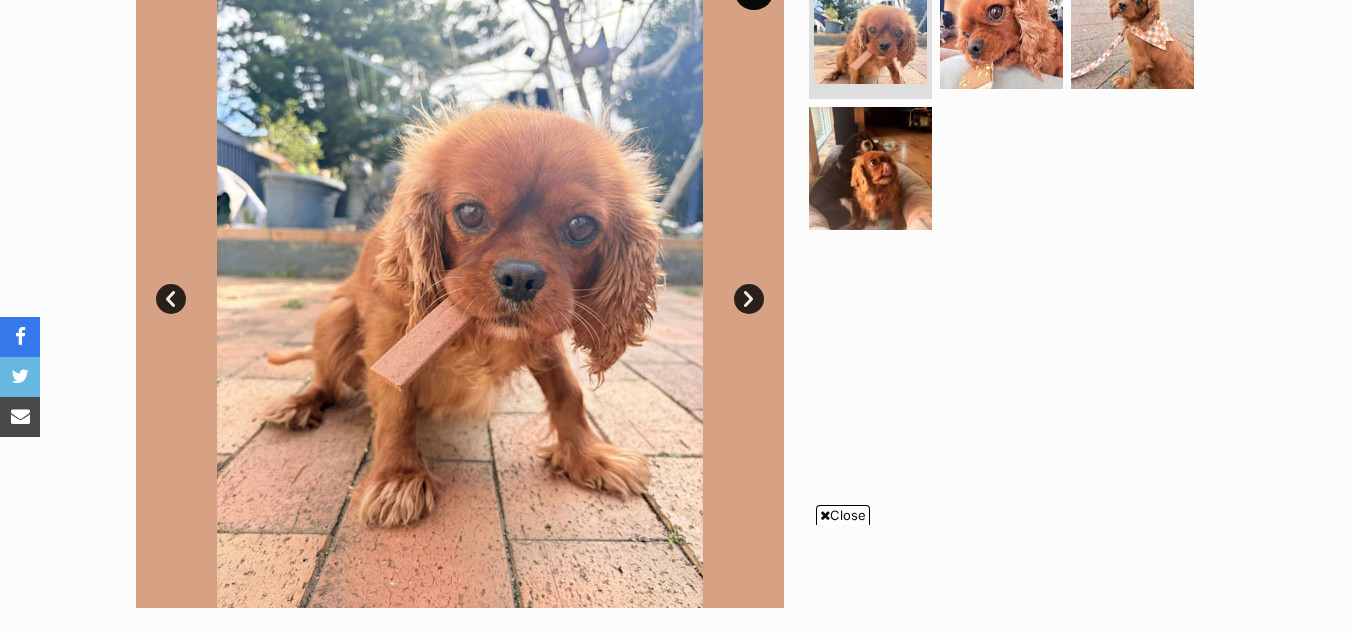 click on "Close" at bounding box center [843, 515] 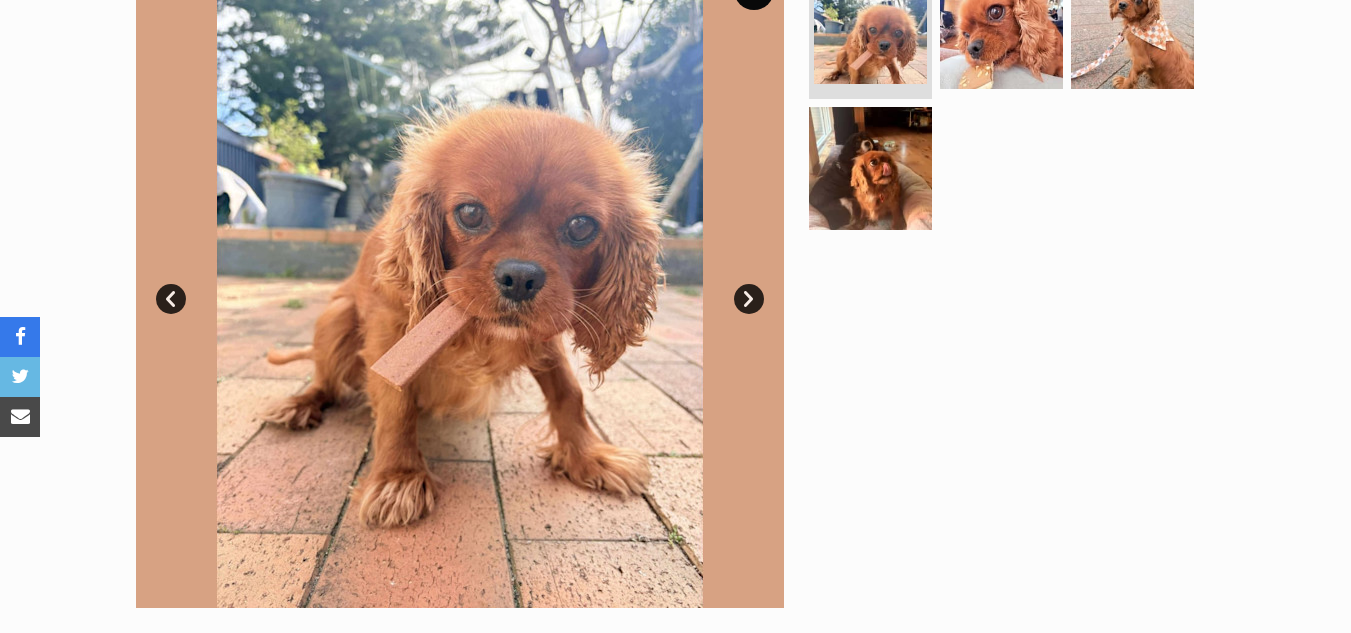 click on "Next" at bounding box center (749, 299) 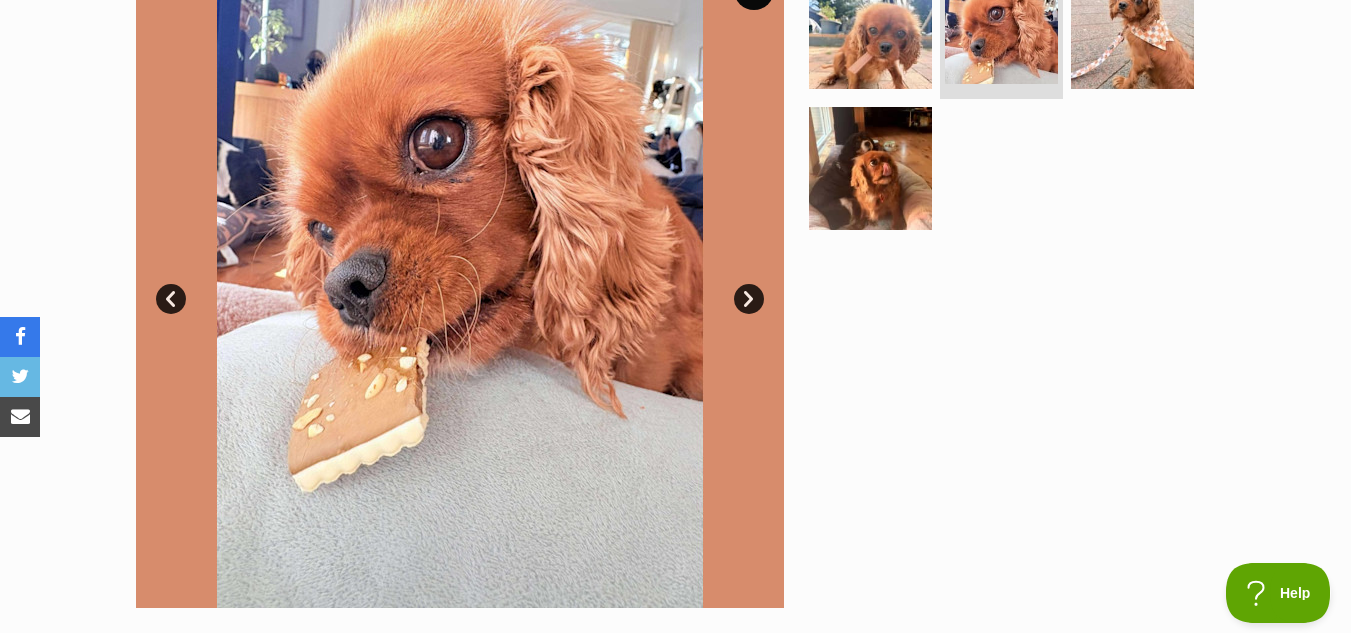 scroll, scrollTop: 0, scrollLeft: 0, axis: both 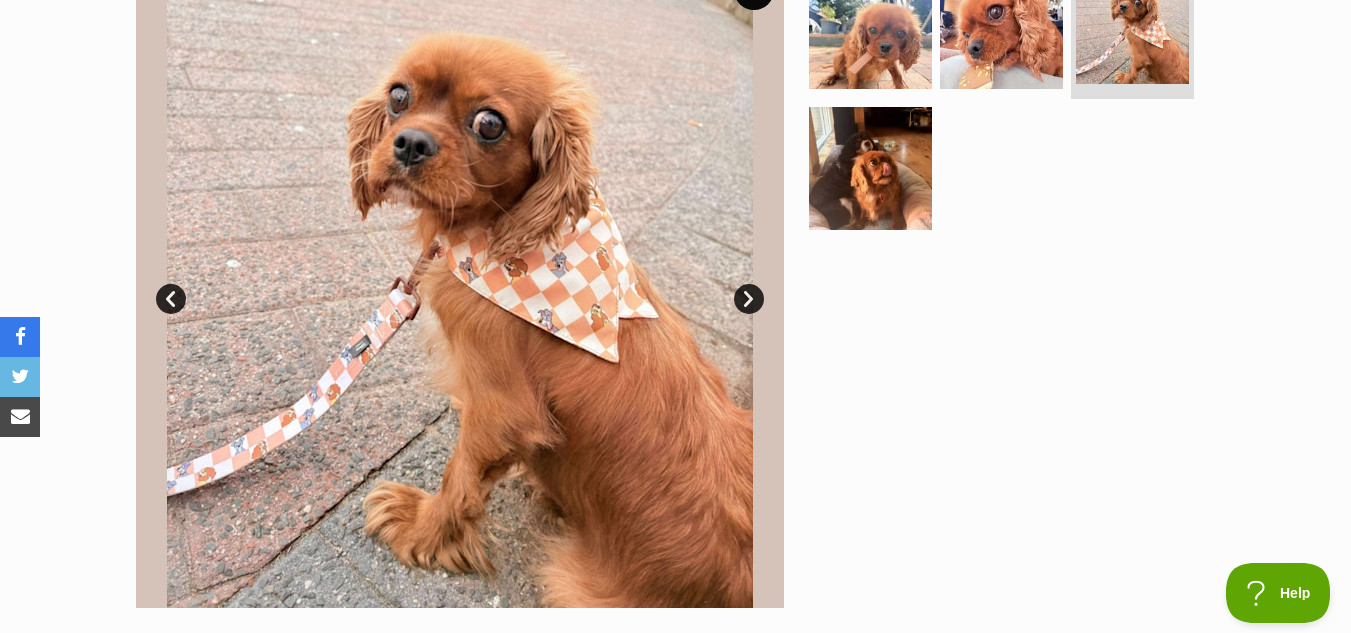 click at bounding box center [460, 284] 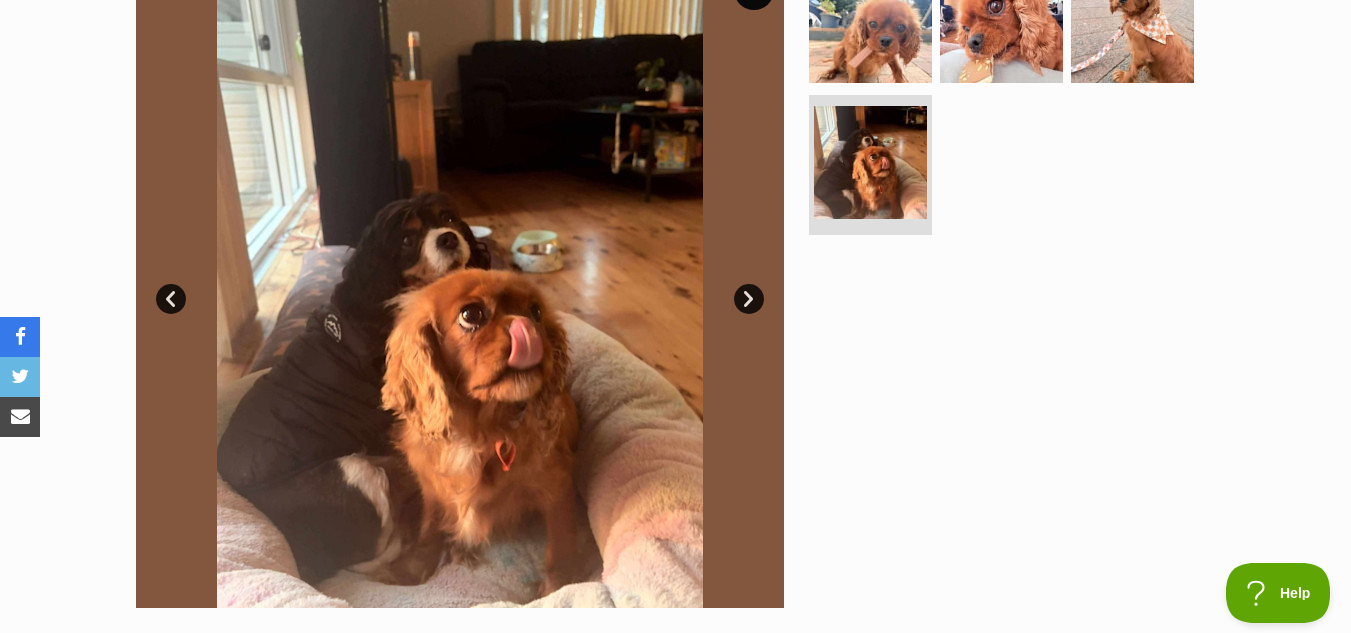 click on "Next" at bounding box center [749, 299] 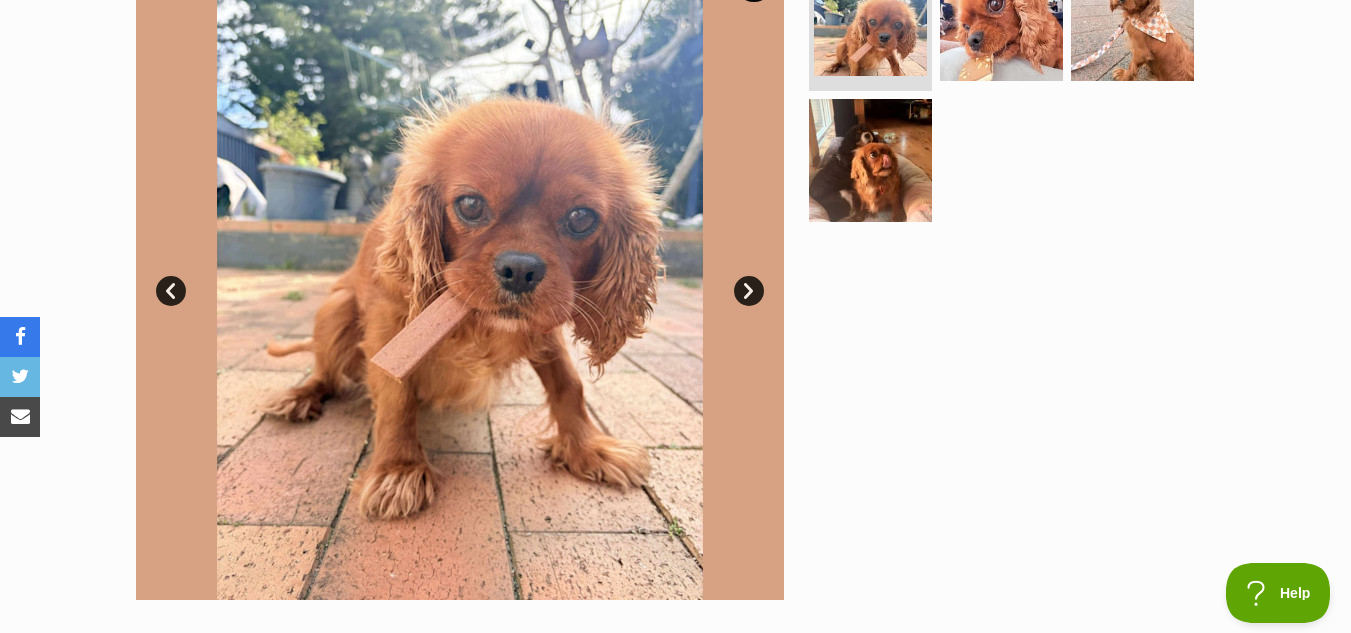 scroll, scrollTop: 456, scrollLeft: 0, axis: vertical 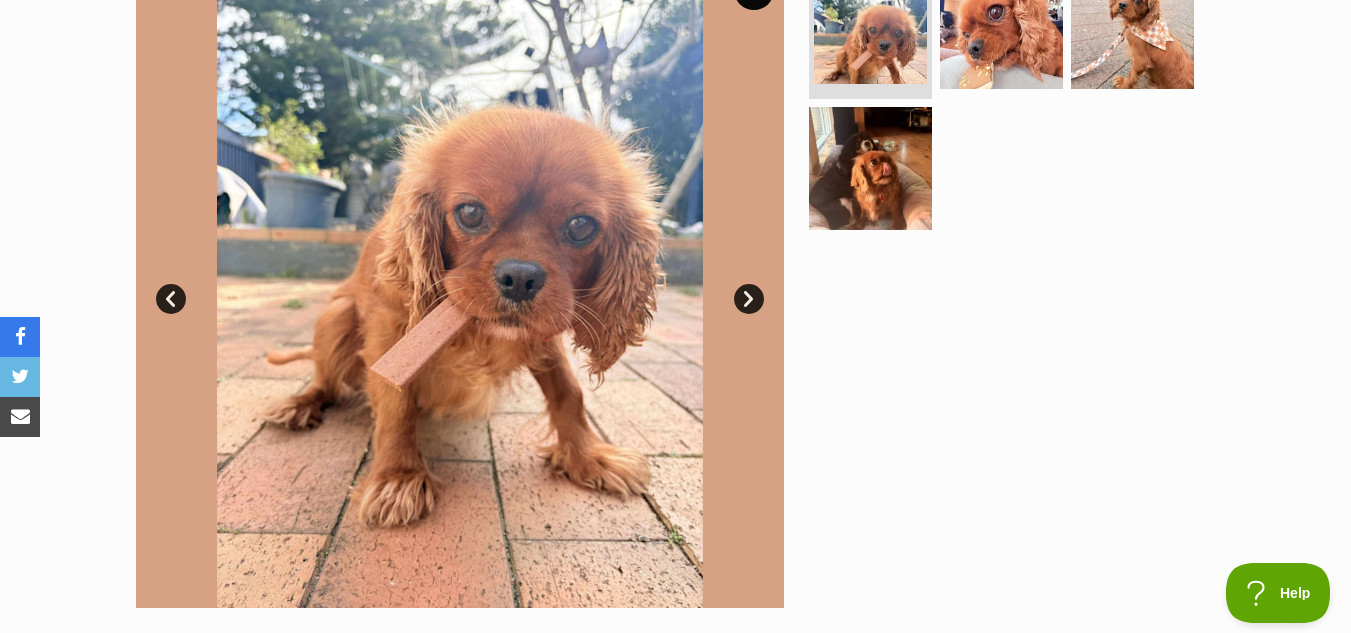 click on "Next" at bounding box center [749, 299] 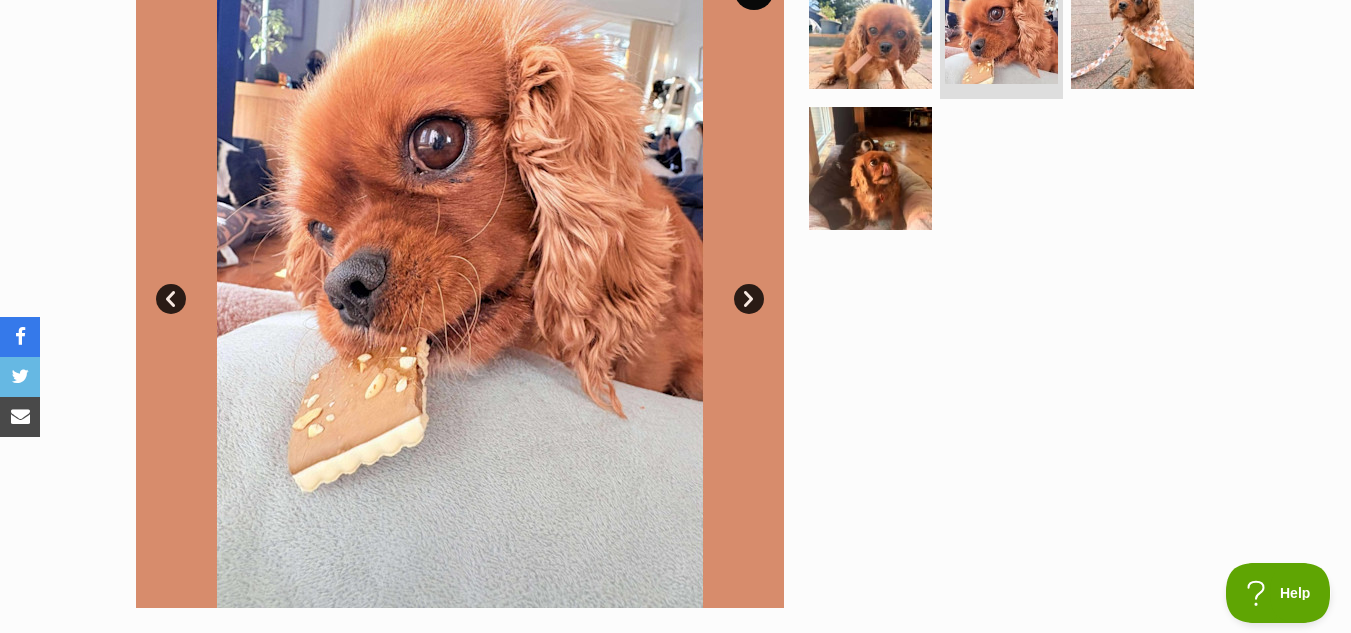 click on "Next" at bounding box center [749, 299] 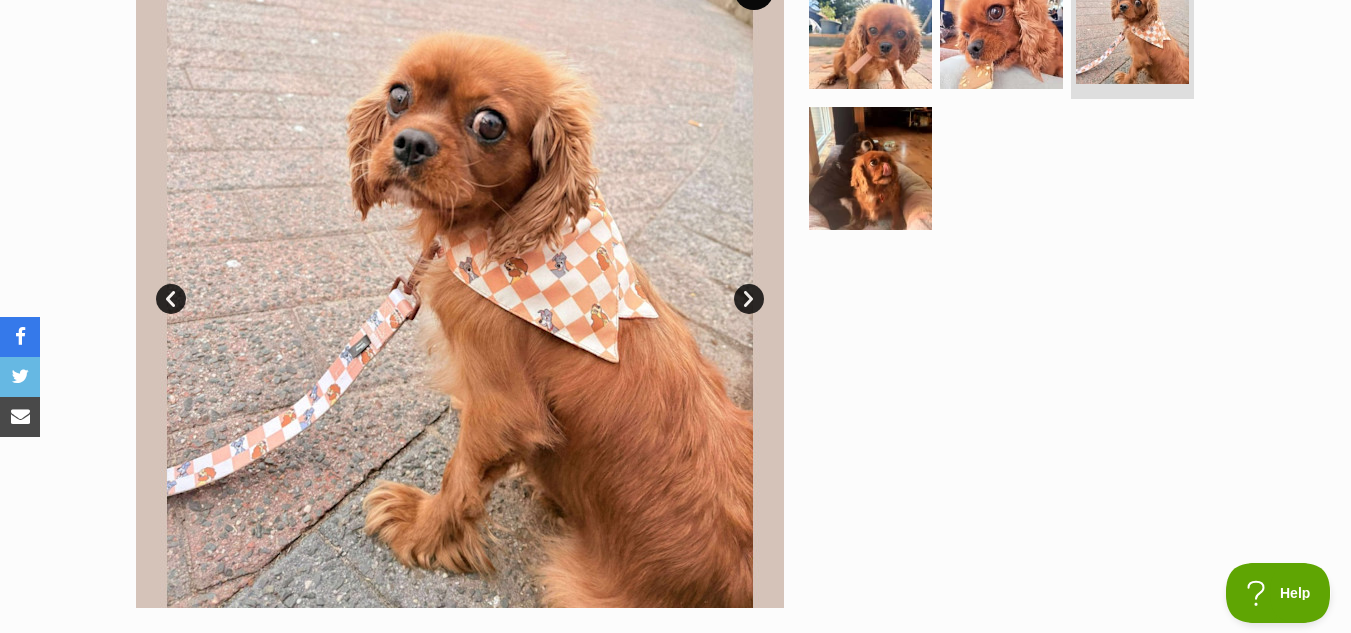 click on "Next" at bounding box center (749, 299) 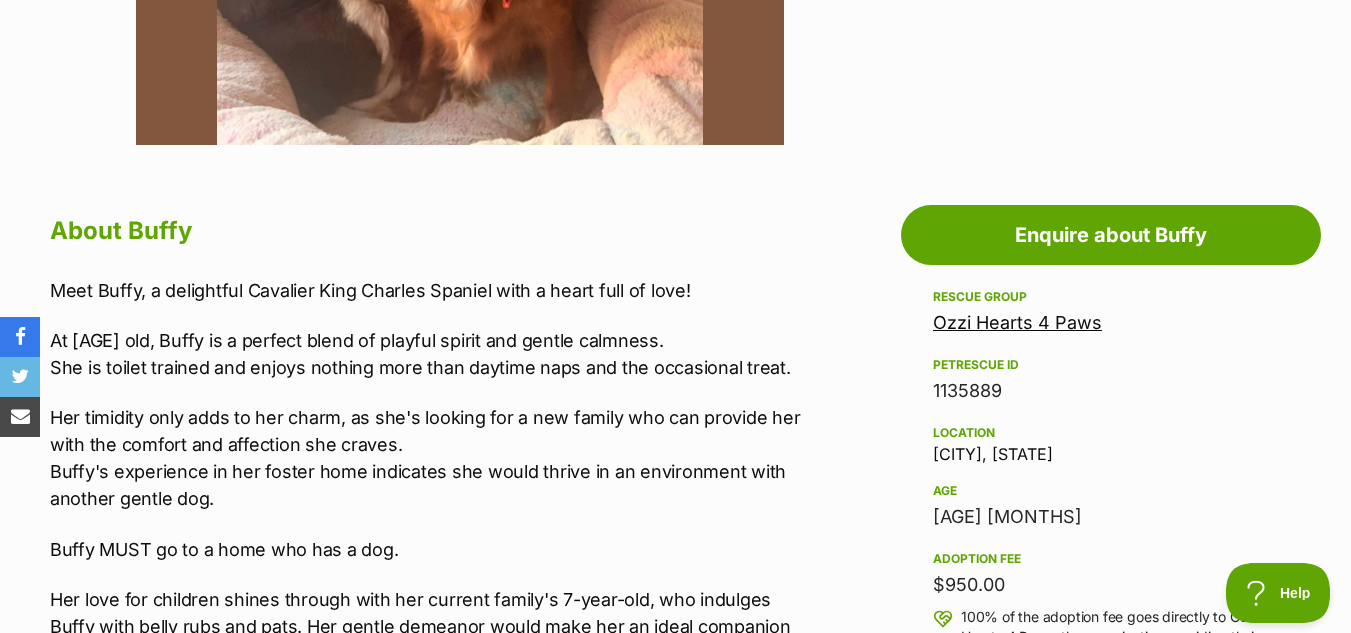scroll, scrollTop: 968, scrollLeft: 0, axis: vertical 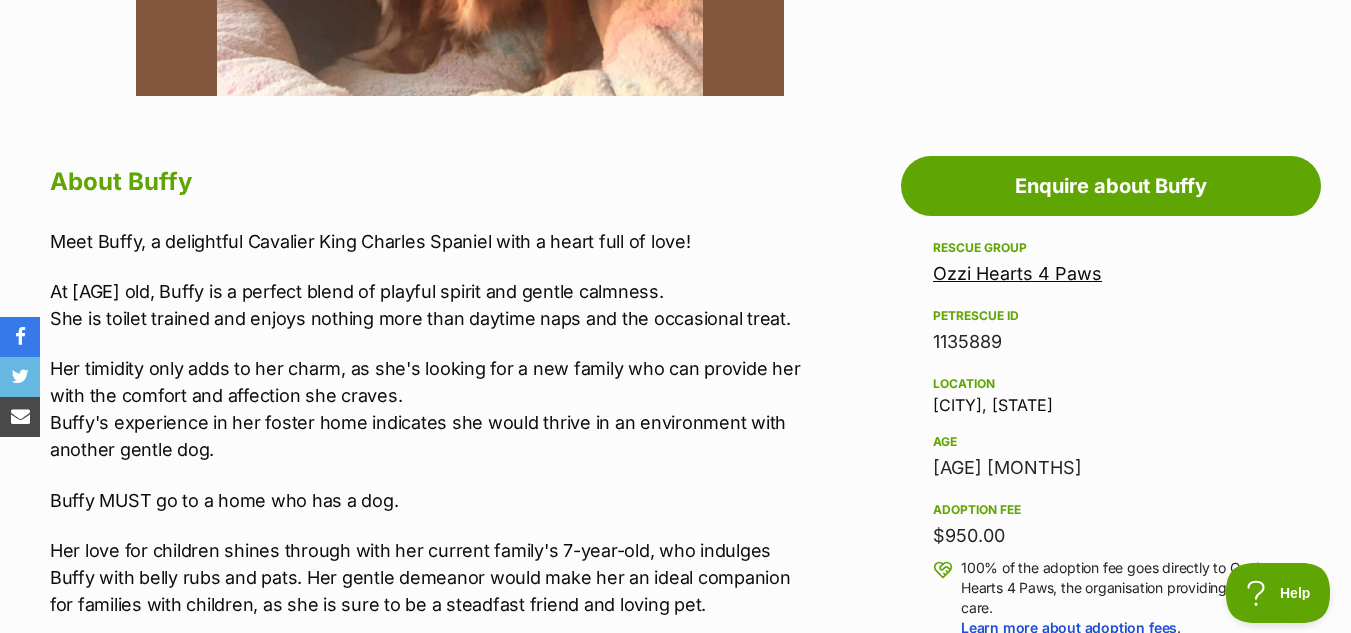 click on "Ozzi Hearts 4 Paws" at bounding box center [1017, 273] 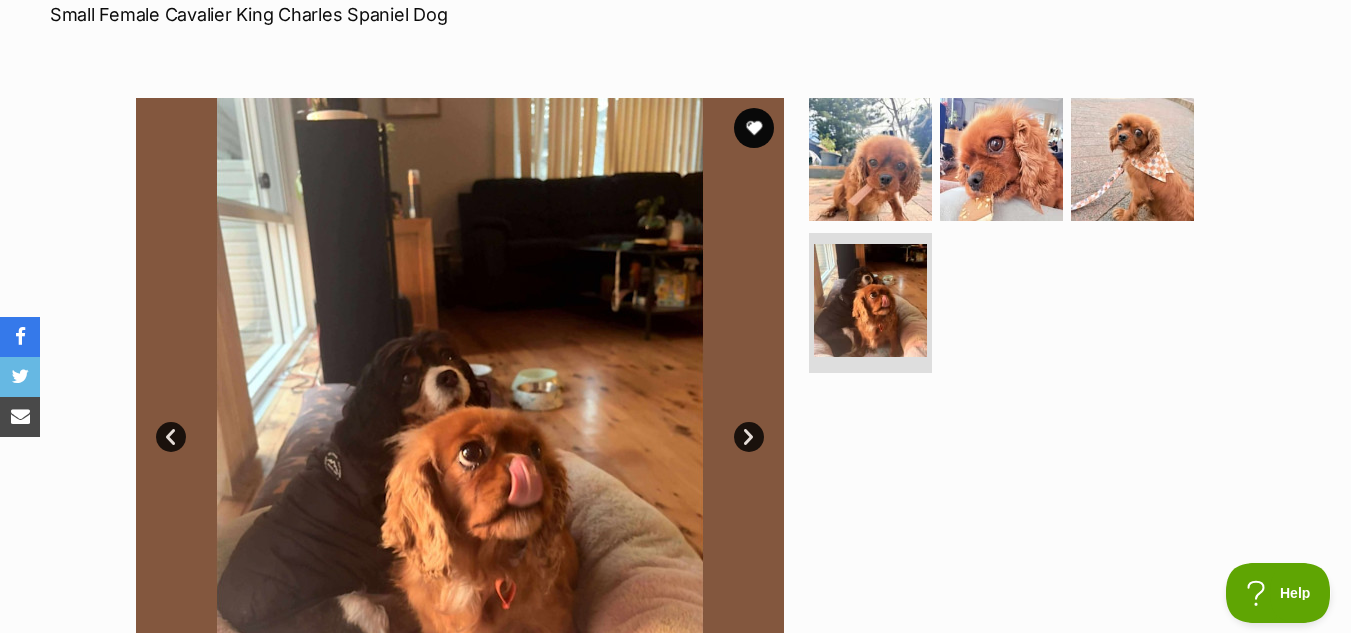 scroll, scrollTop: 294, scrollLeft: 0, axis: vertical 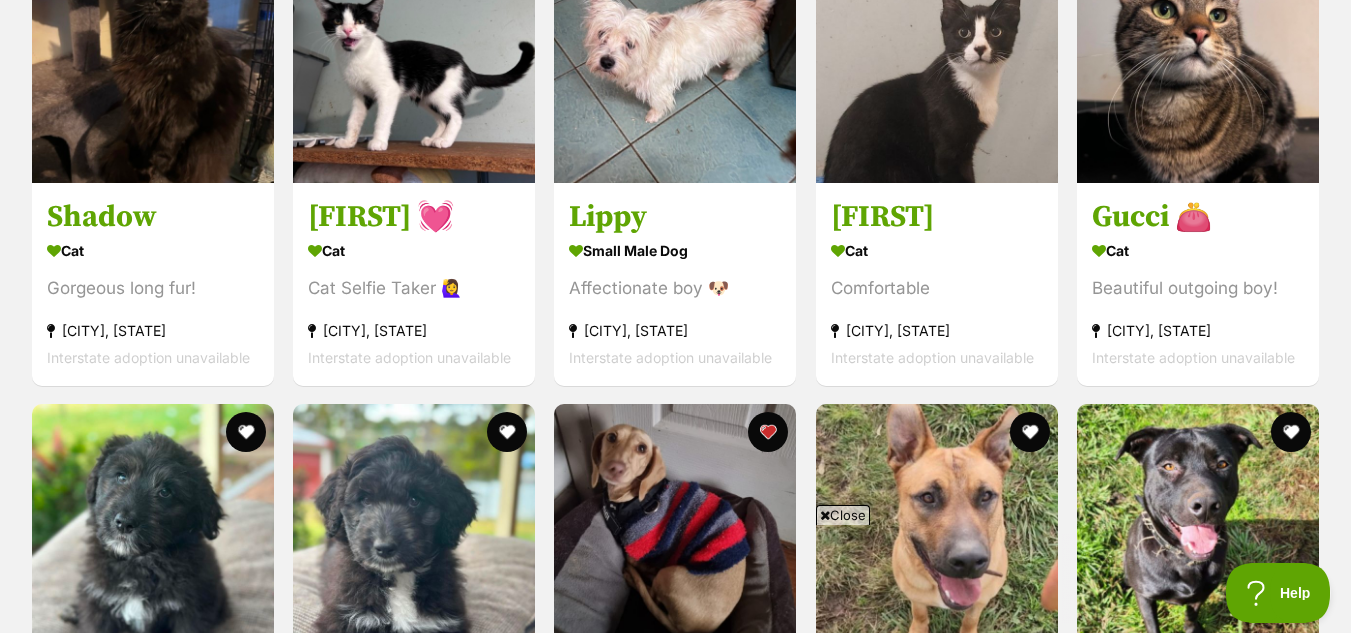 click on "Close" at bounding box center (843, 515) 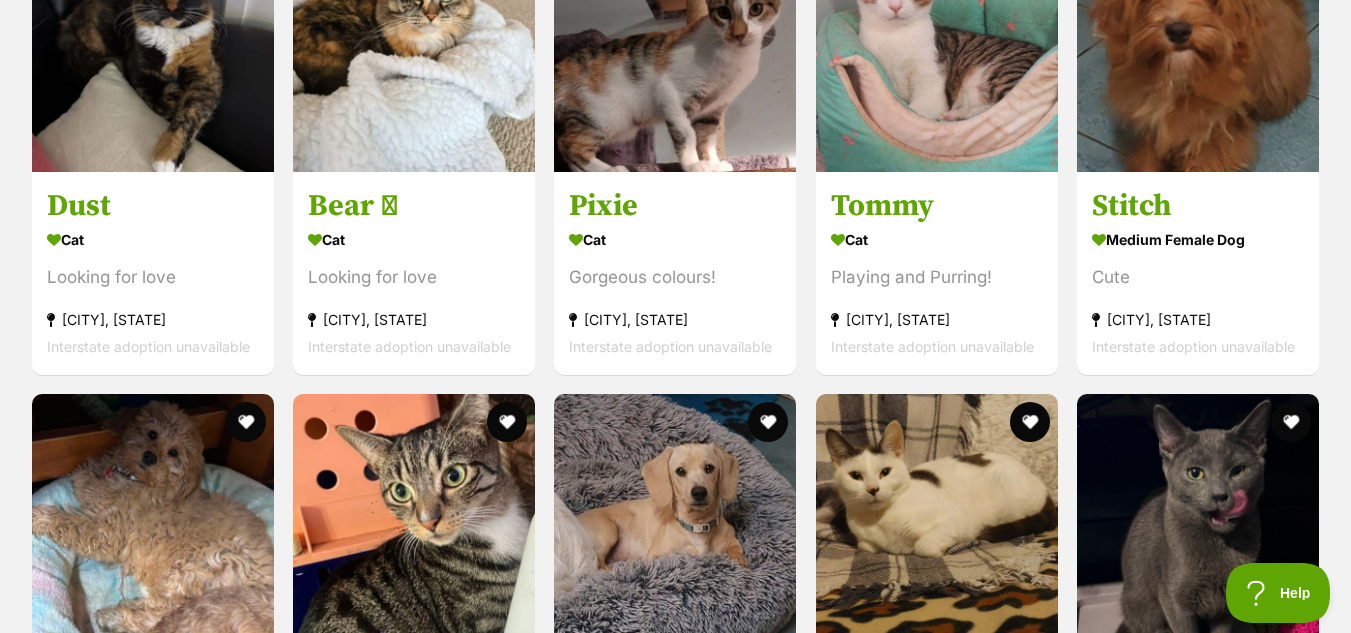 scroll, scrollTop: 3000, scrollLeft: 0, axis: vertical 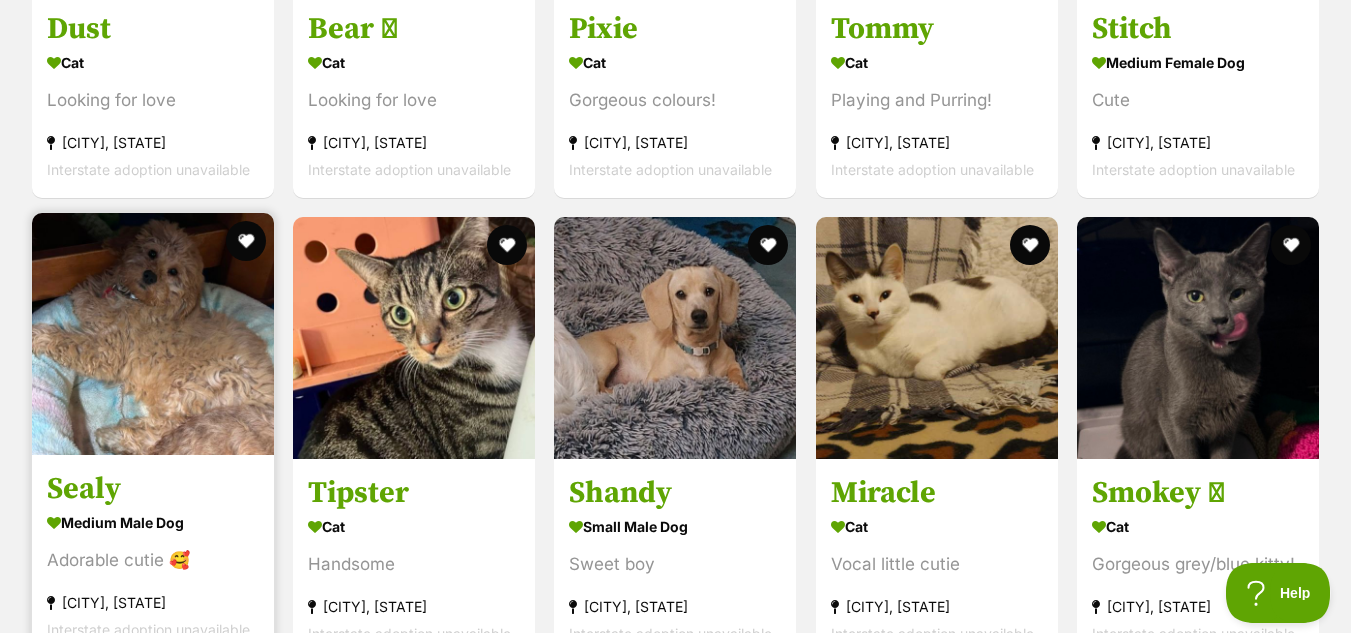 click at bounding box center [153, 334] 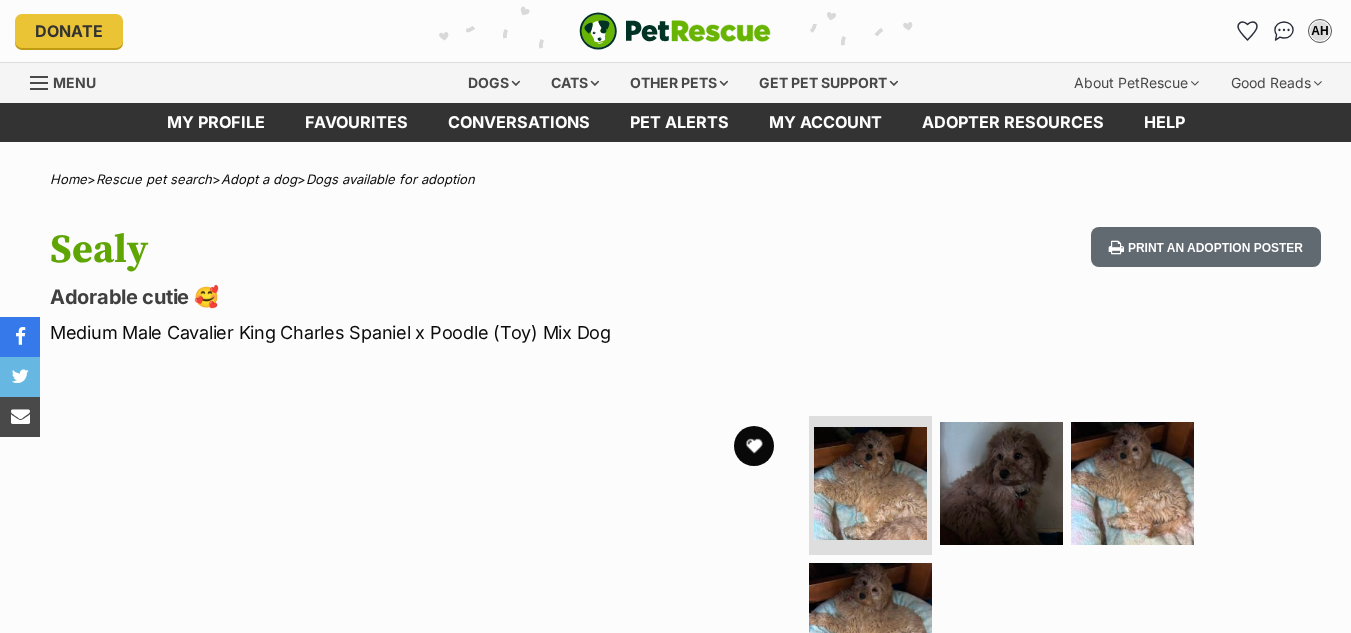 scroll, scrollTop: 0, scrollLeft: 0, axis: both 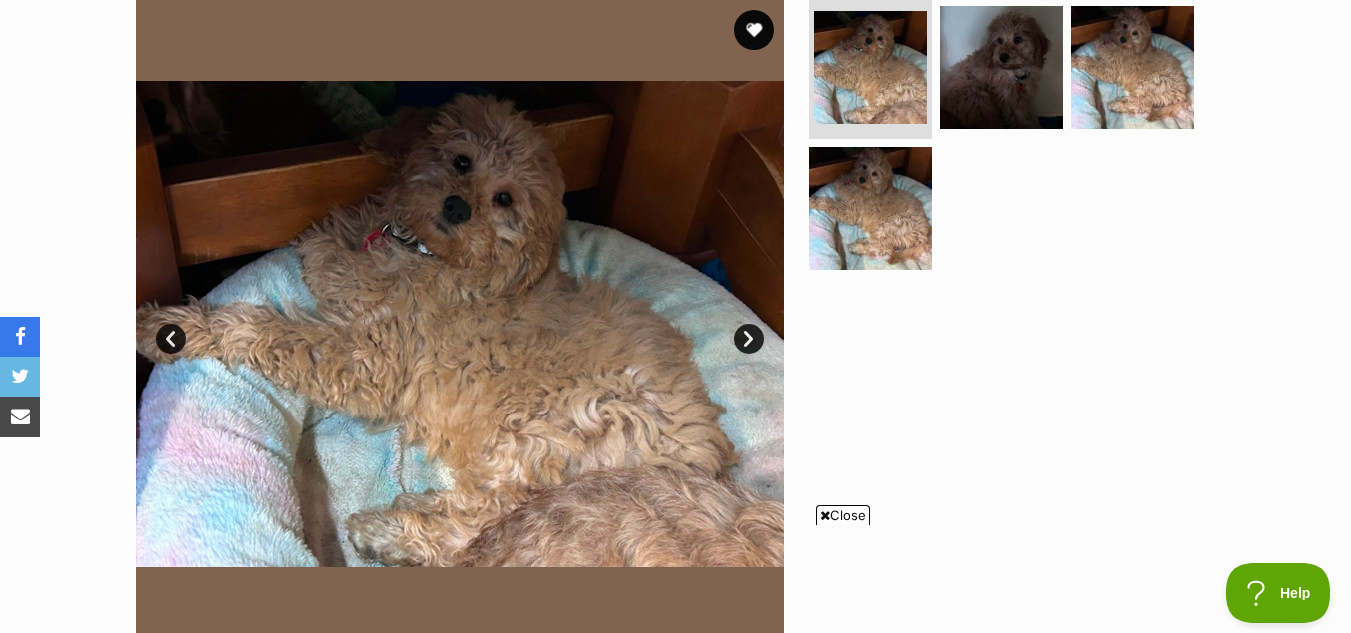 drag, startPoint x: 1359, startPoint y: 43, endPoint x: 1364, endPoint y: 100, distance: 57.21888 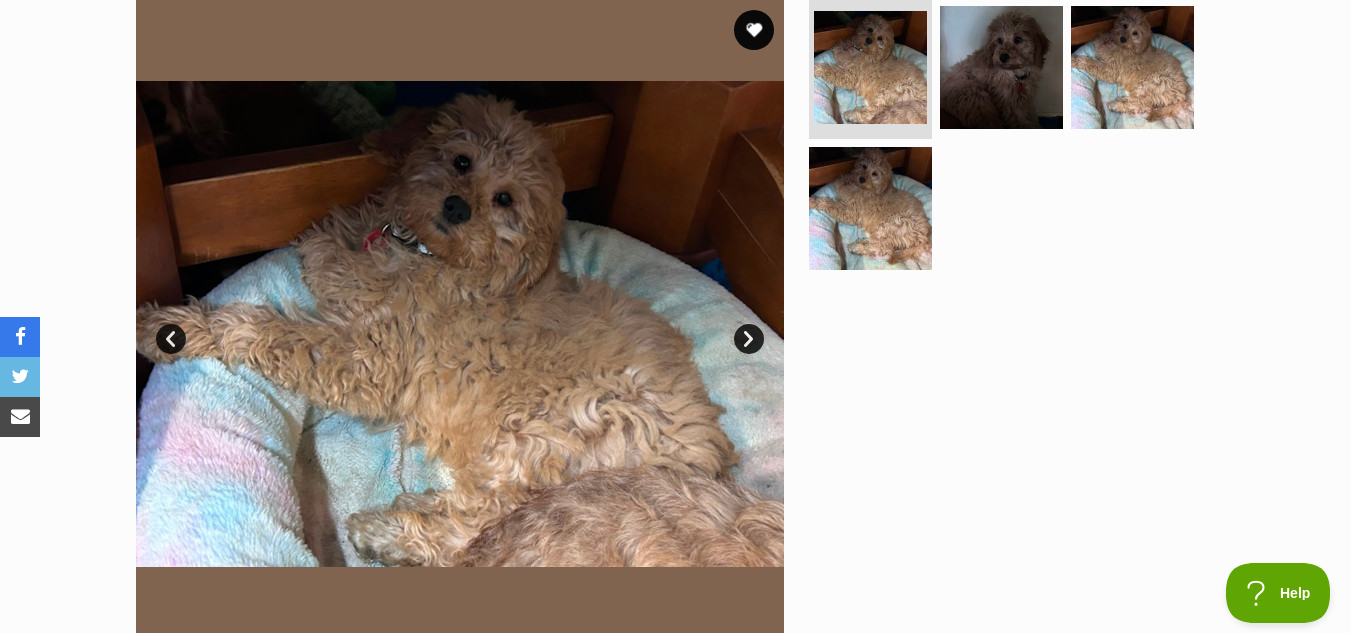 click on "Next" at bounding box center [749, 339] 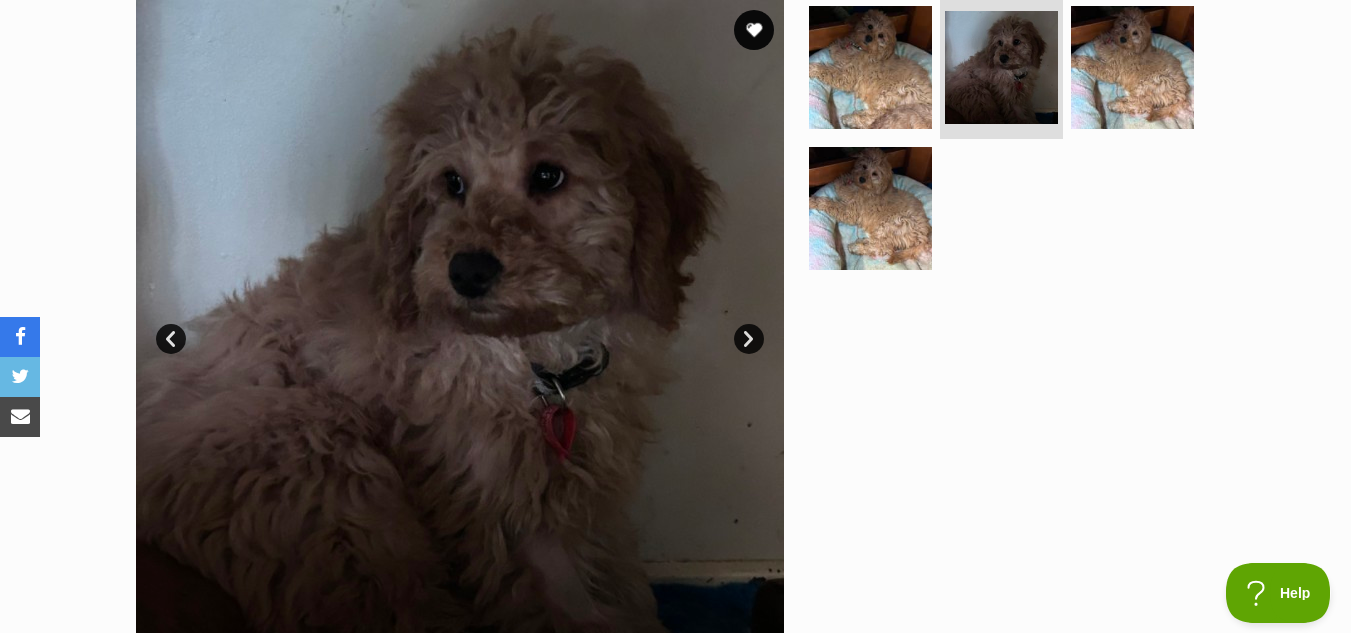 scroll, scrollTop: 0, scrollLeft: 0, axis: both 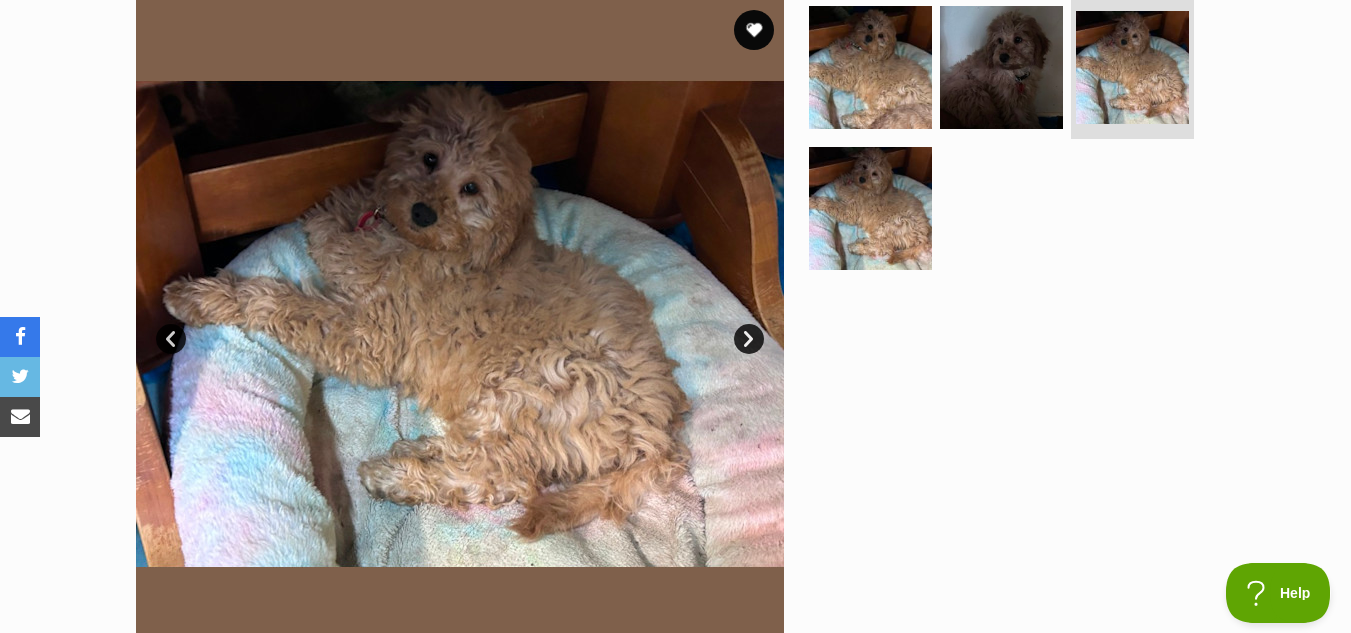 click on "Next" at bounding box center (749, 339) 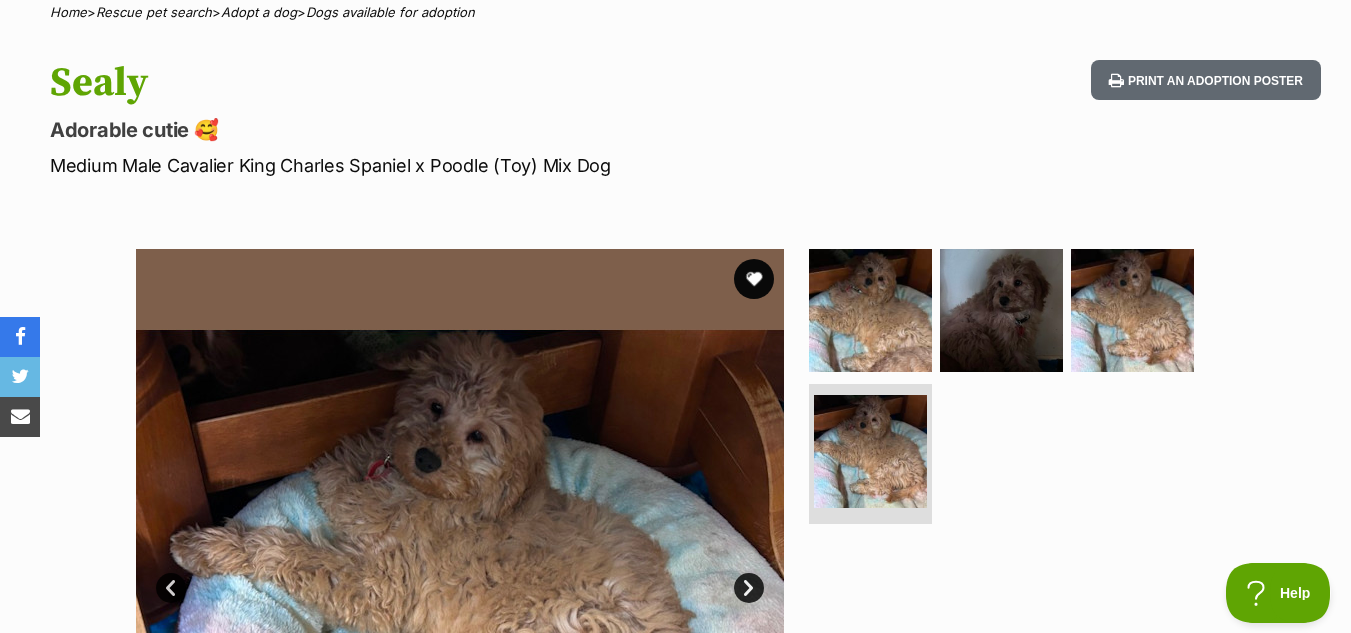 scroll, scrollTop: 84, scrollLeft: 0, axis: vertical 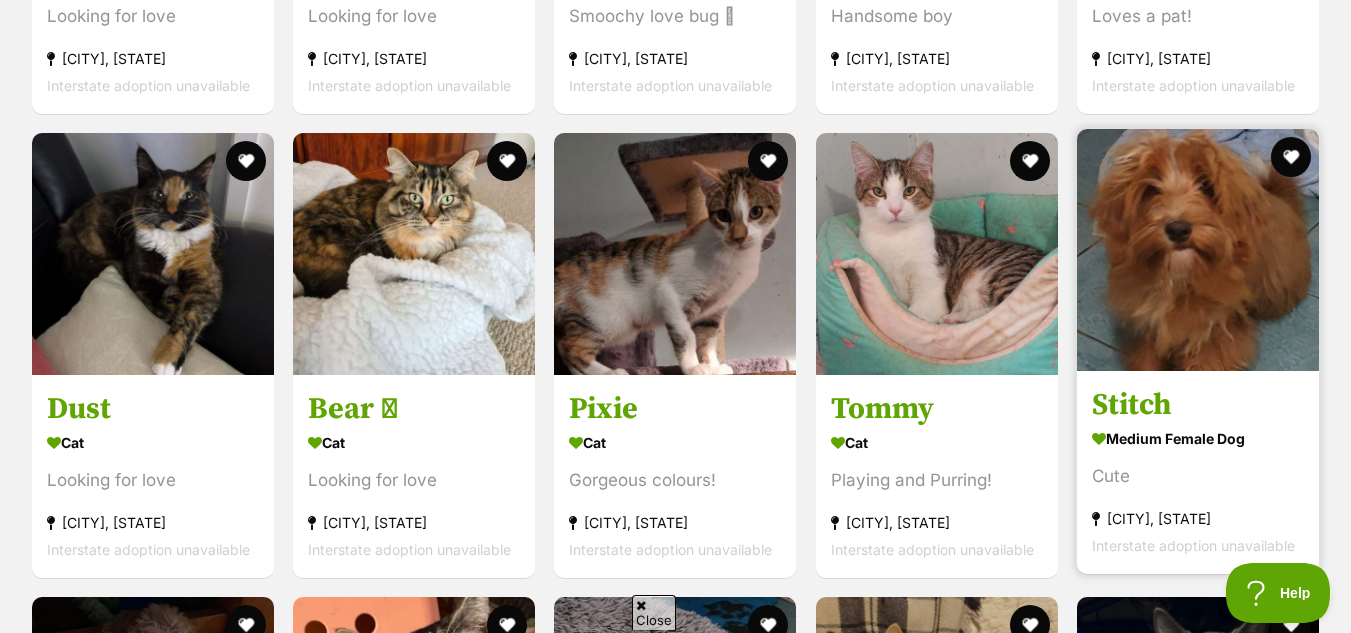 click at bounding box center [1198, 250] 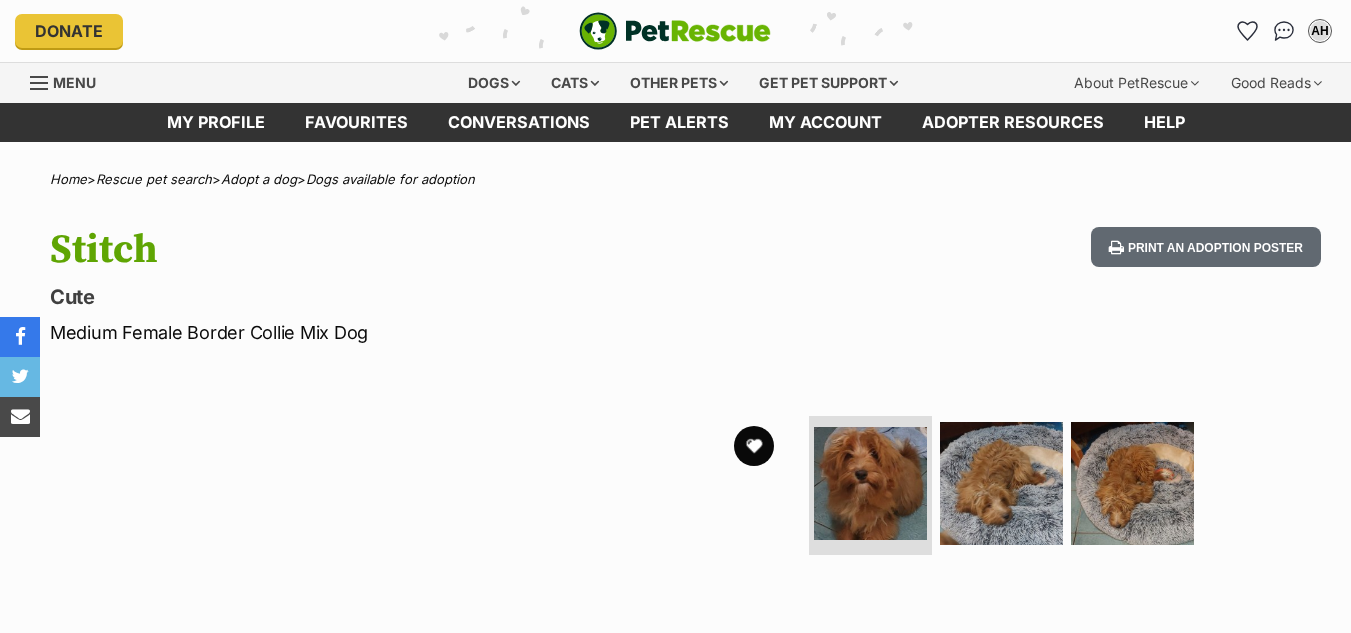 scroll, scrollTop: 0, scrollLeft: 0, axis: both 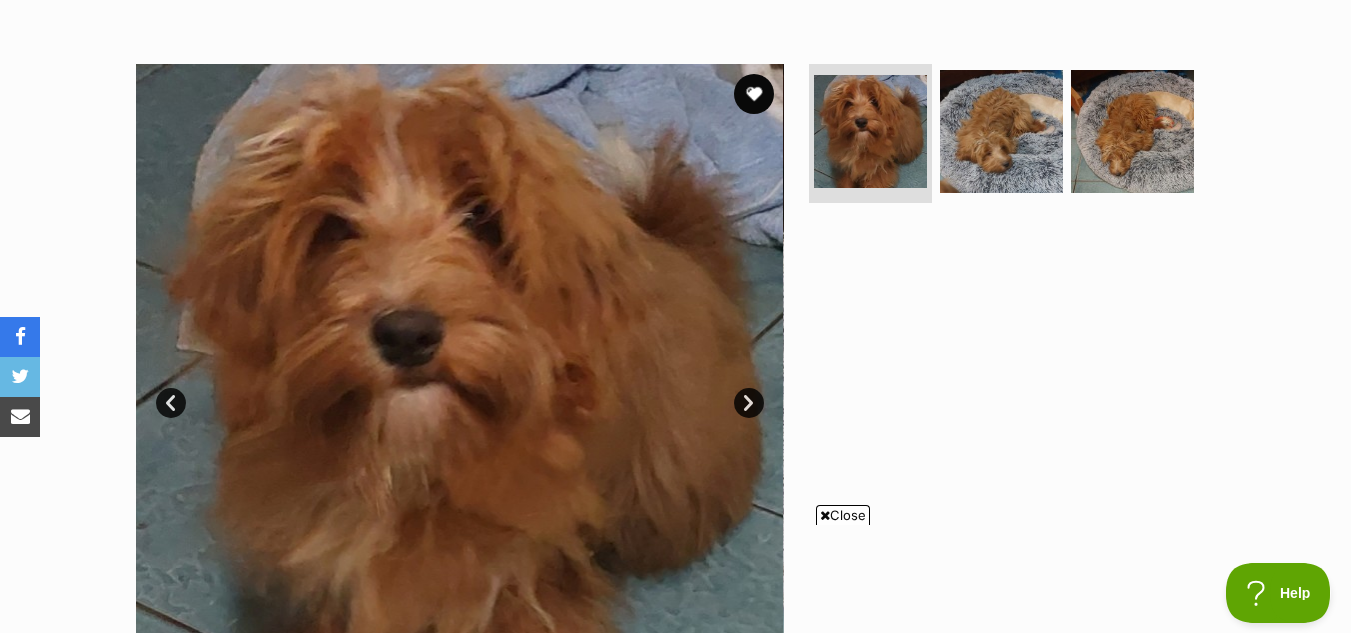 drag, startPoint x: 1358, startPoint y: 23, endPoint x: 1365, endPoint y: 66, distance: 43.56604 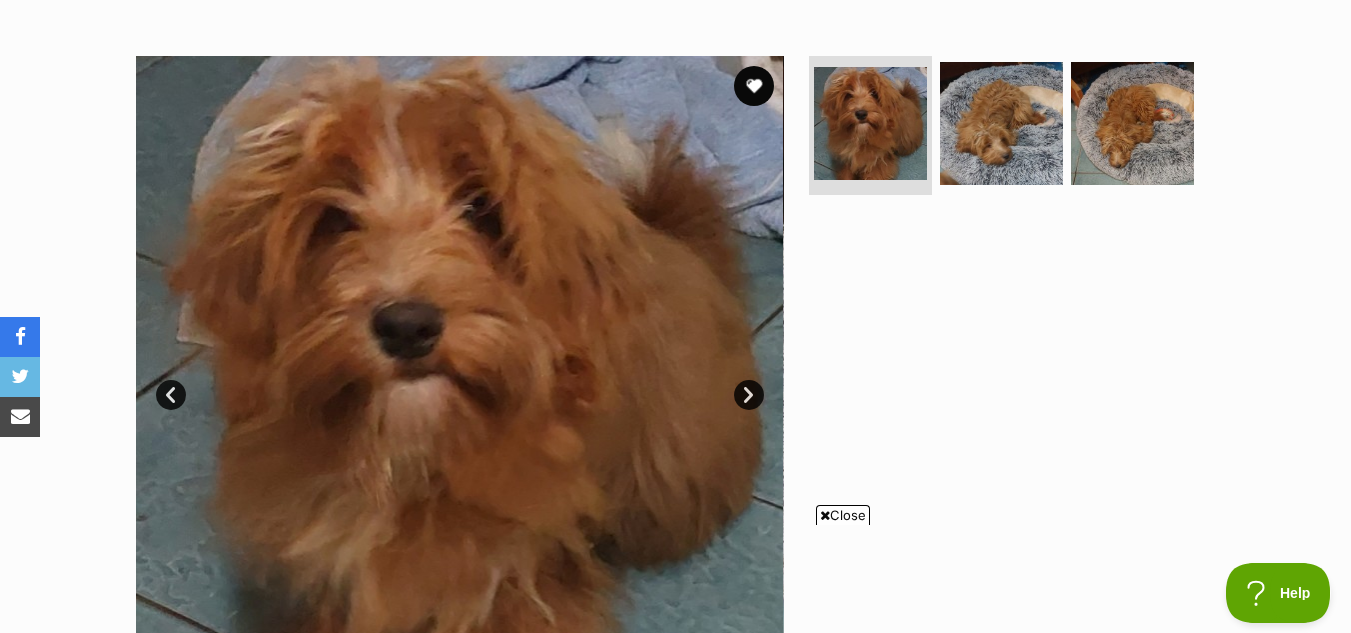 click on "Next" at bounding box center (749, 395) 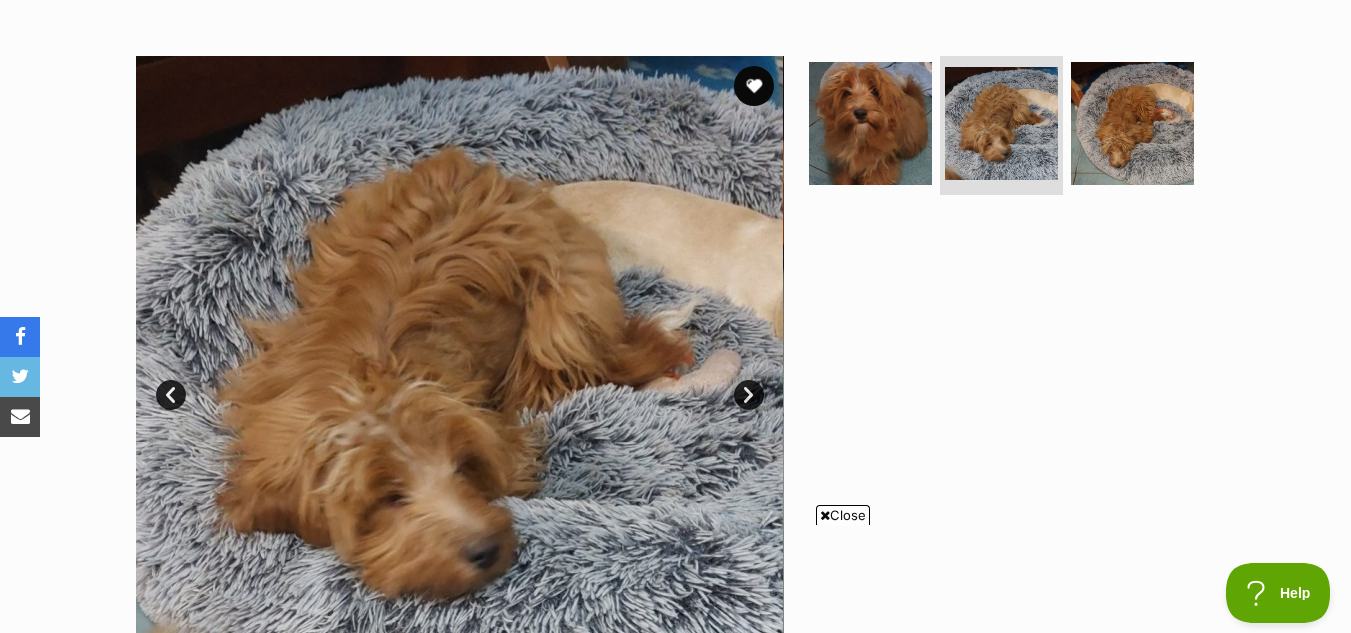 click on "Close" at bounding box center (843, 515) 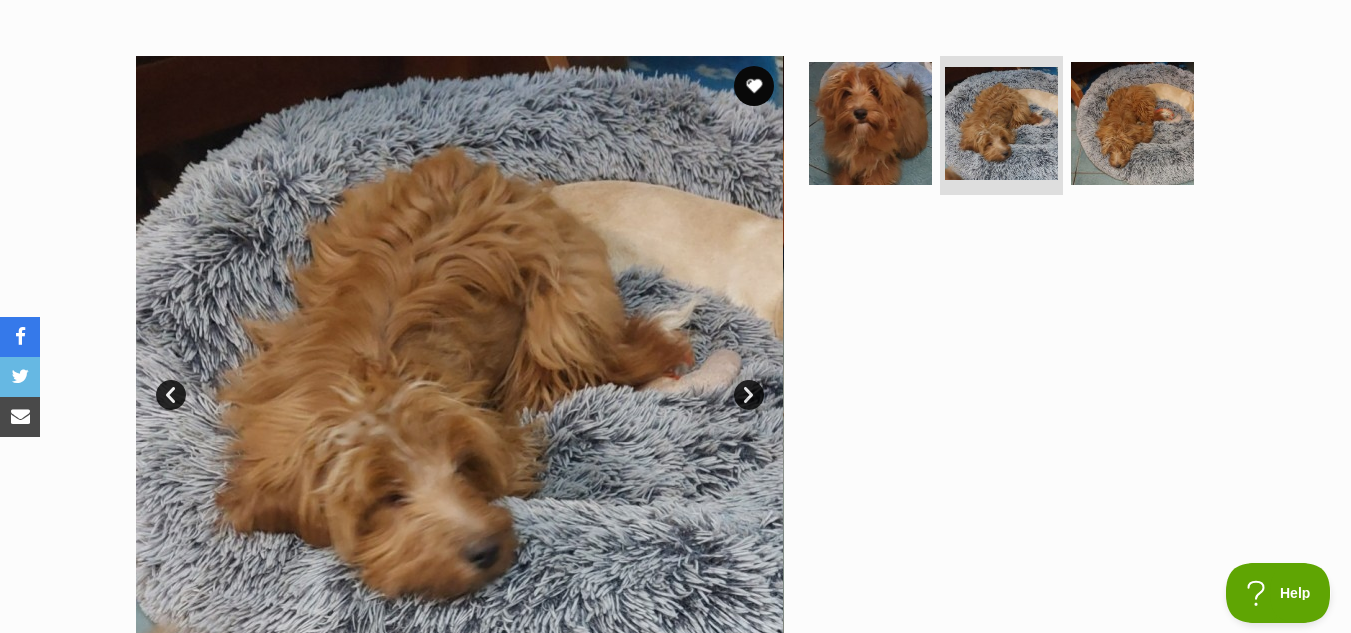 click on "Next" at bounding box center (749, 395) 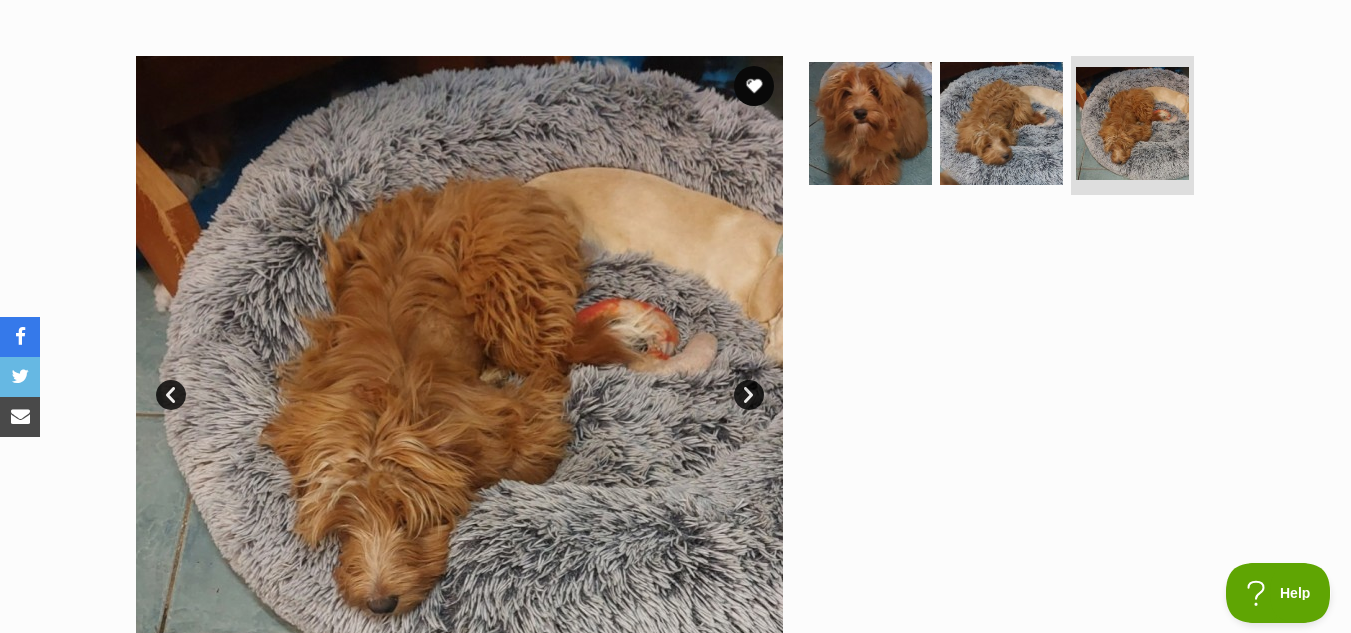 click on "Next" at bounding box center (749, 395) 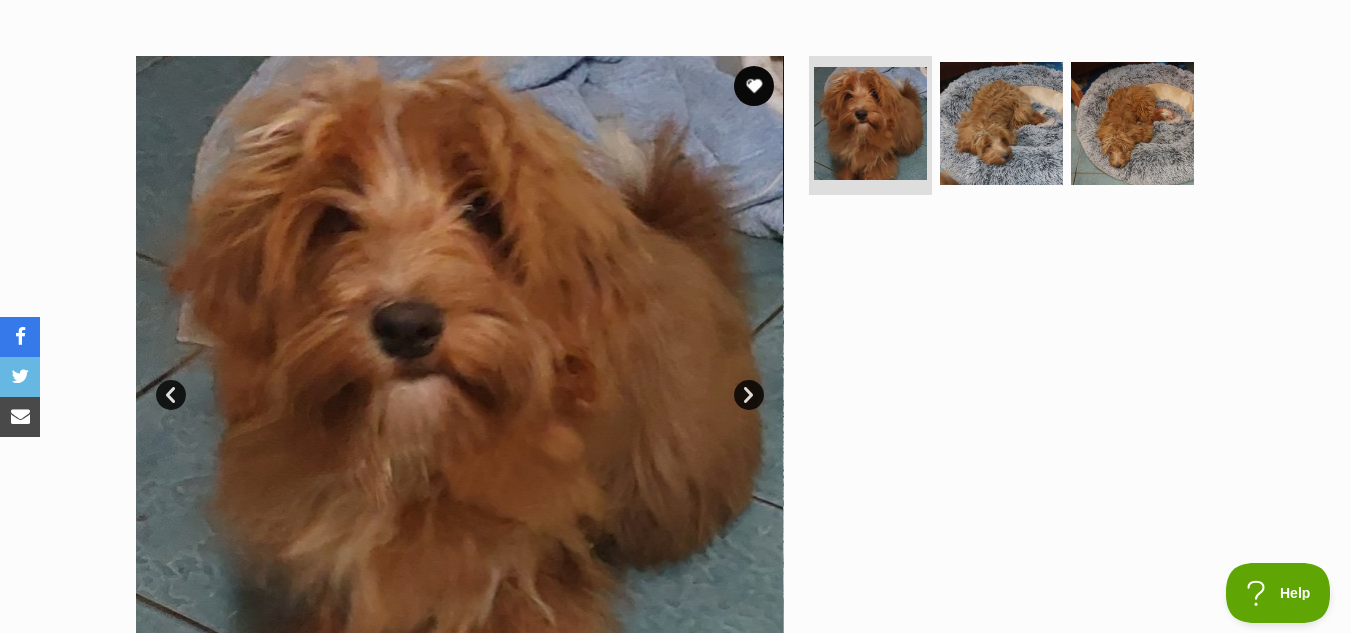 click at bounding box center [460, 380] 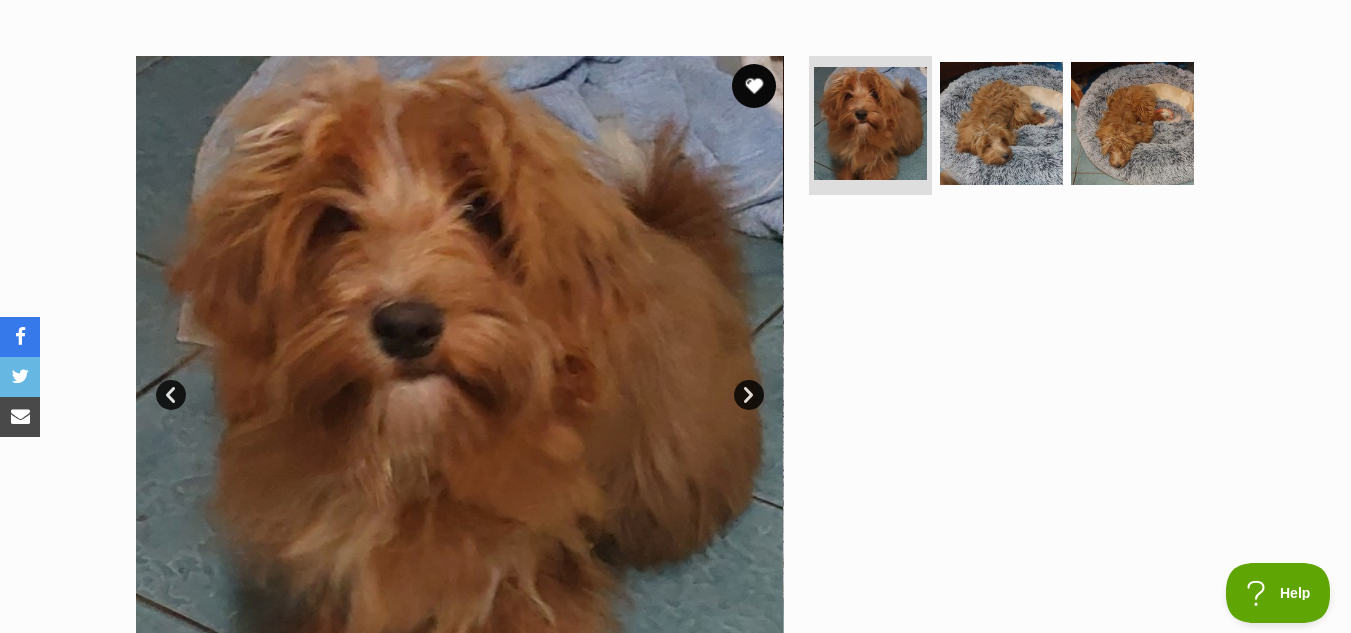click at bounding box center [754, 86] 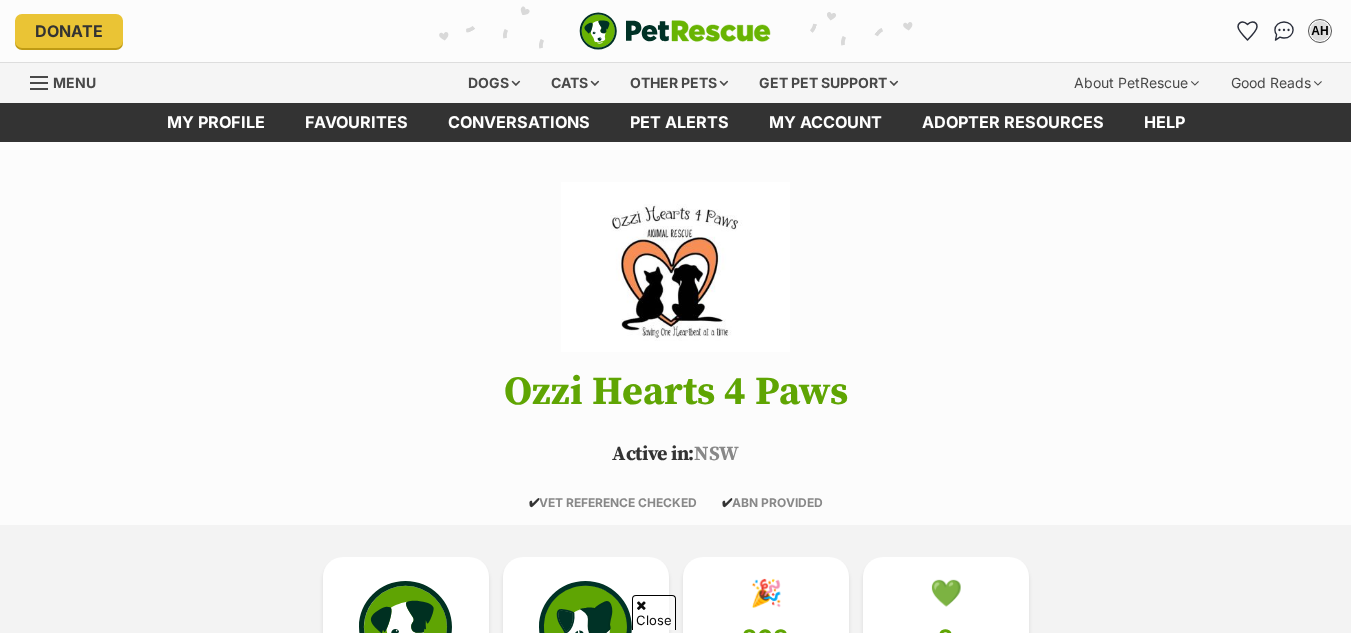 scroll, scrollTop: 2620, scrollLeft: 0, axis: vertical 